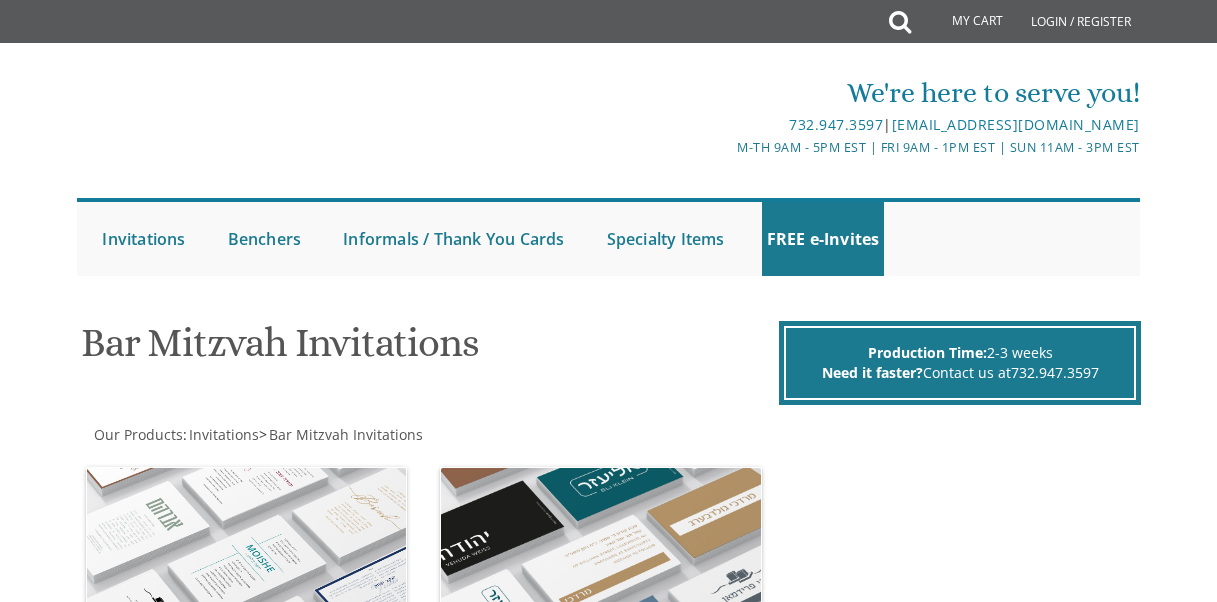 scroll, scrollTop: 0, scrollLeft: 0, axis: both 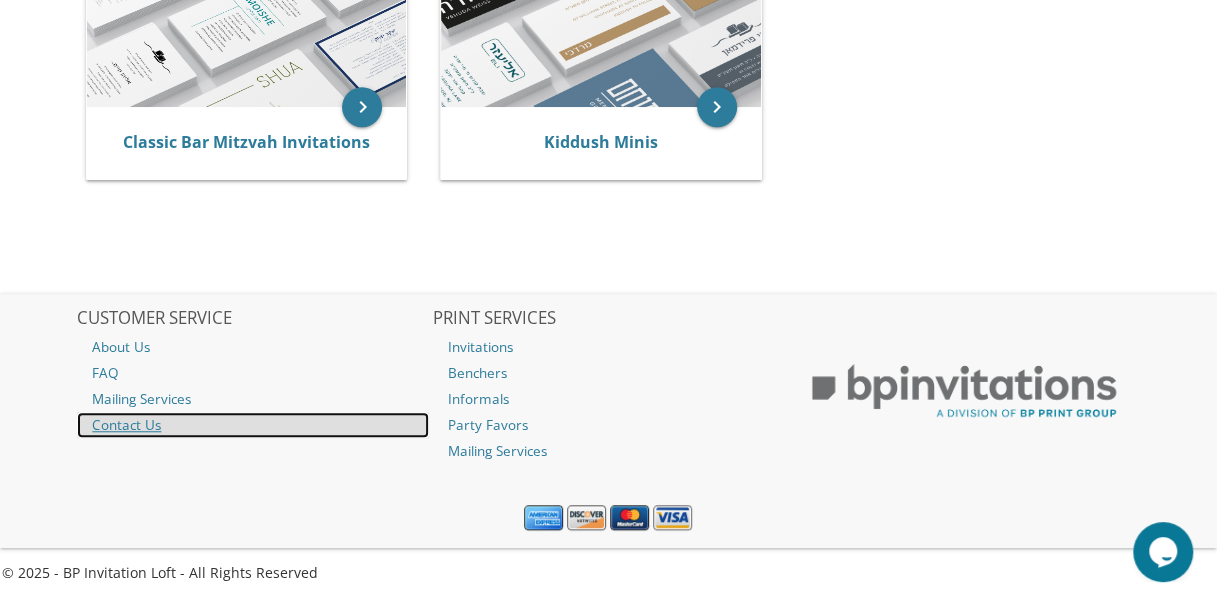 click on "Contact Us" at bounding box center (253, 425) 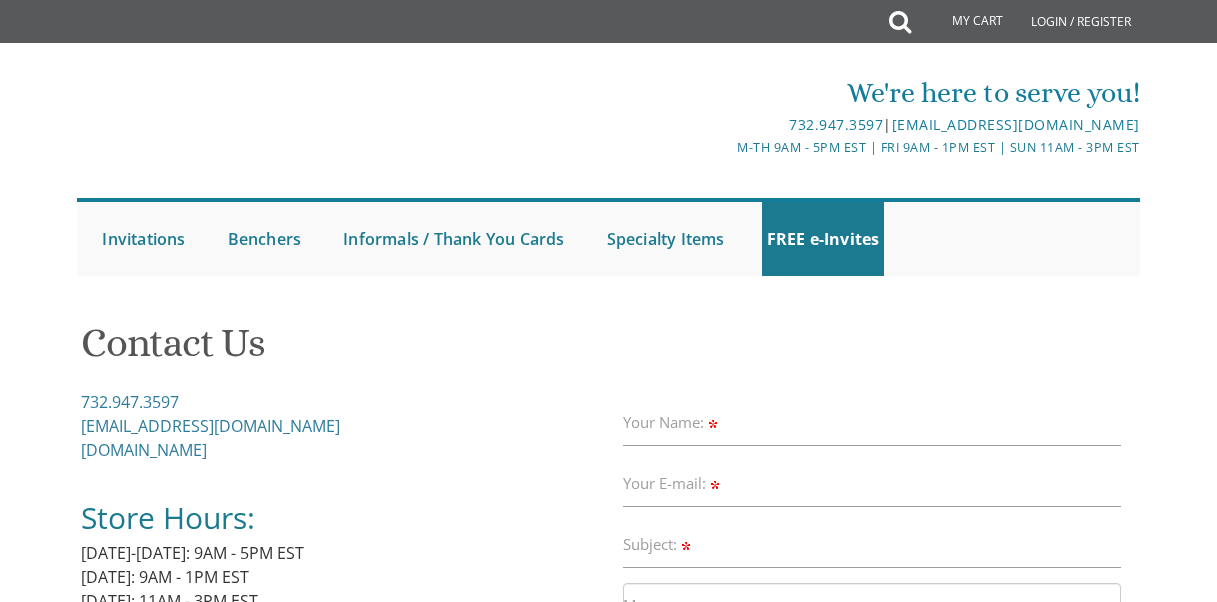 scroll, scrollTop: 0, scrollLeft: 0, axis: both 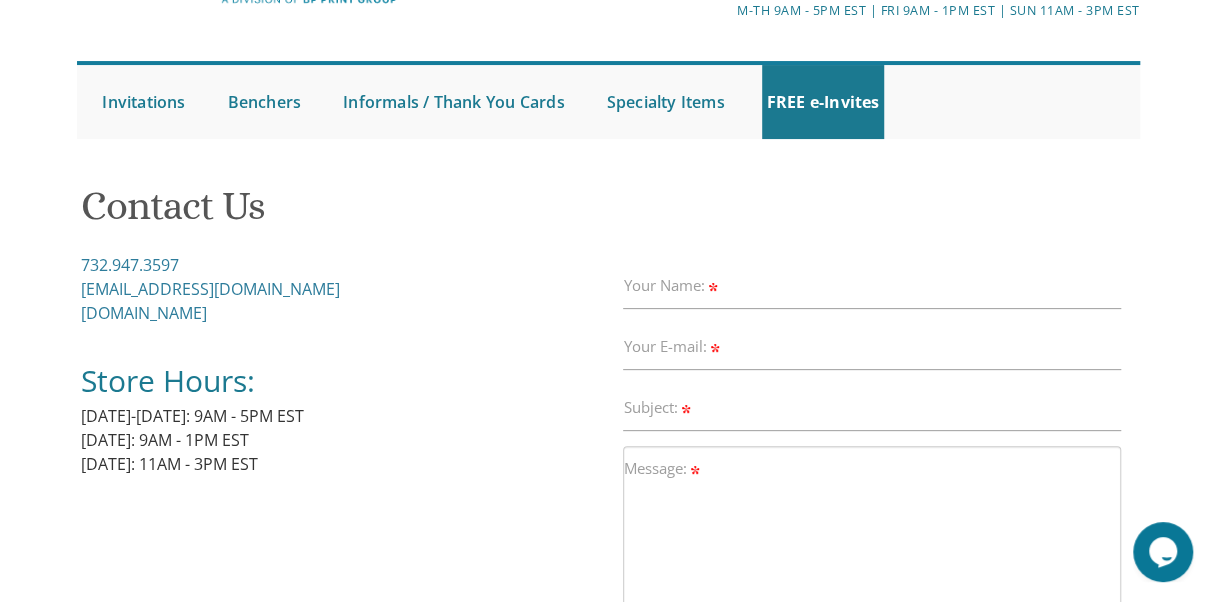 click at bounding box center [712, 287] 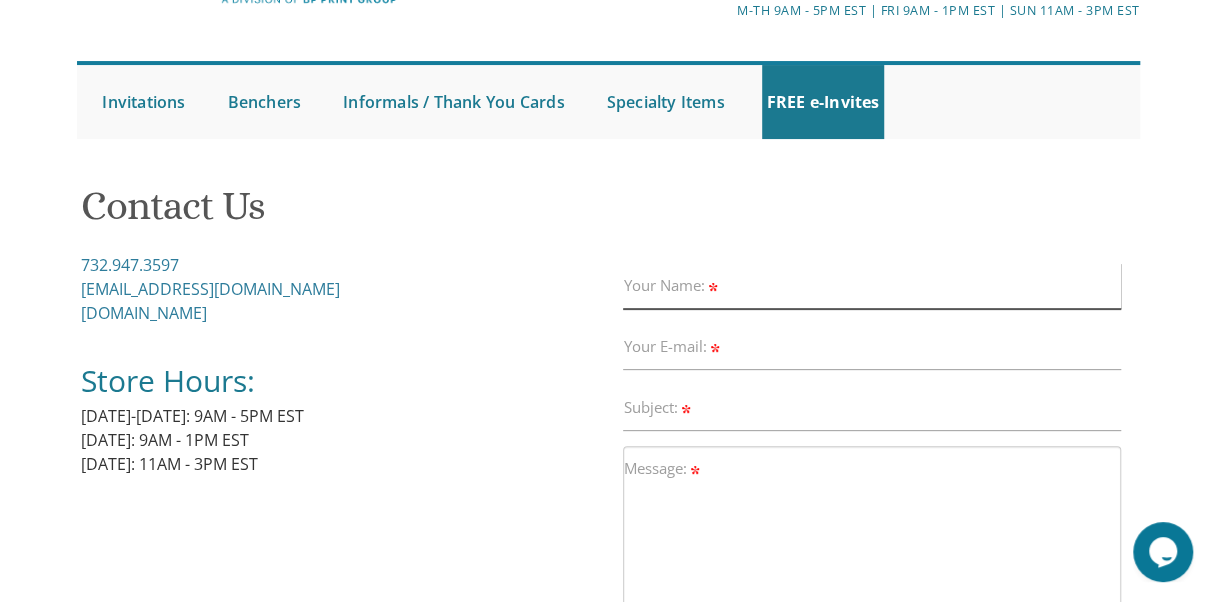click on "Your Name:" at bounding box center [871, 286] 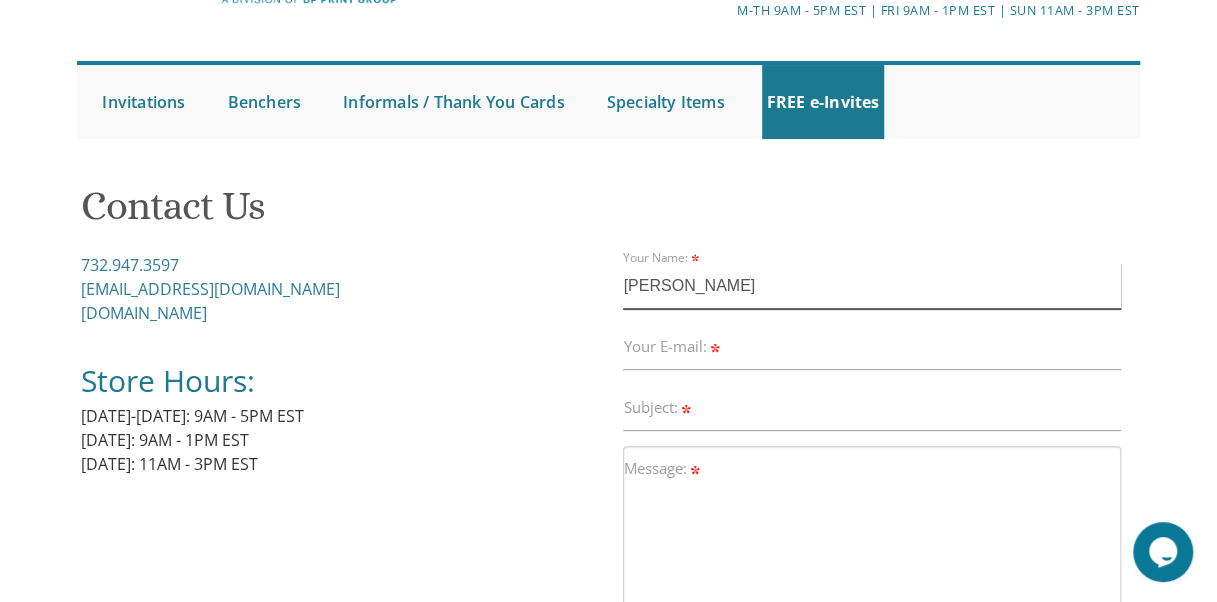 type on "Elisheva Zeiger" 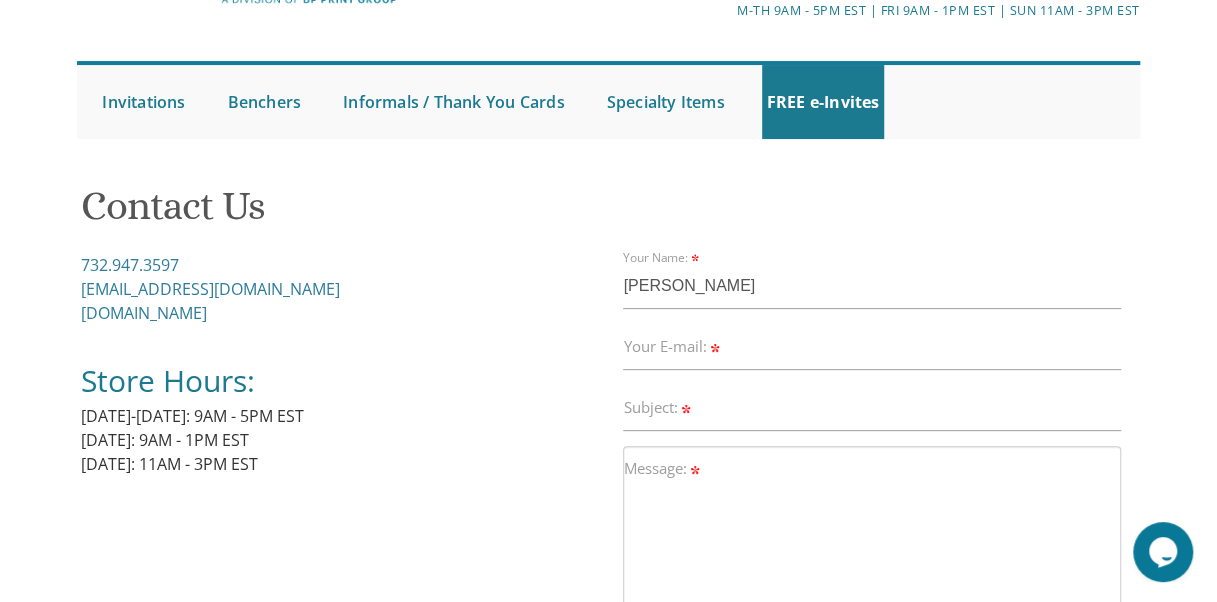 click on "Your E-mail:" at bounding box center (673, 346) 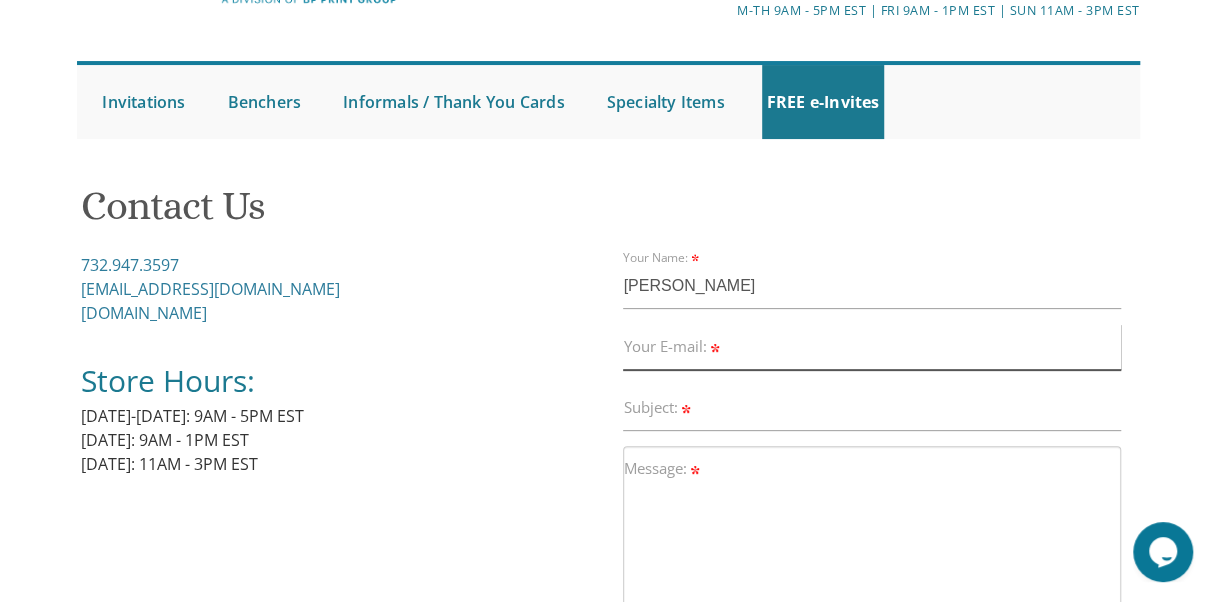 click on "Your E-mail:" at bounding box center [871, 347] 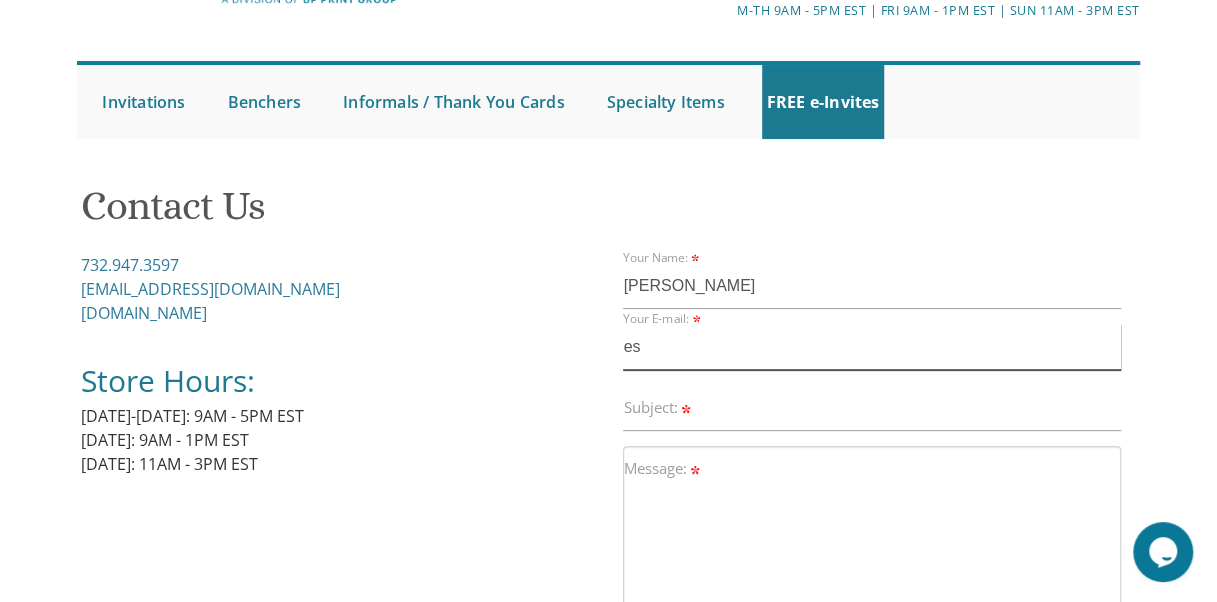 type on "eszeiger@gmail.com" 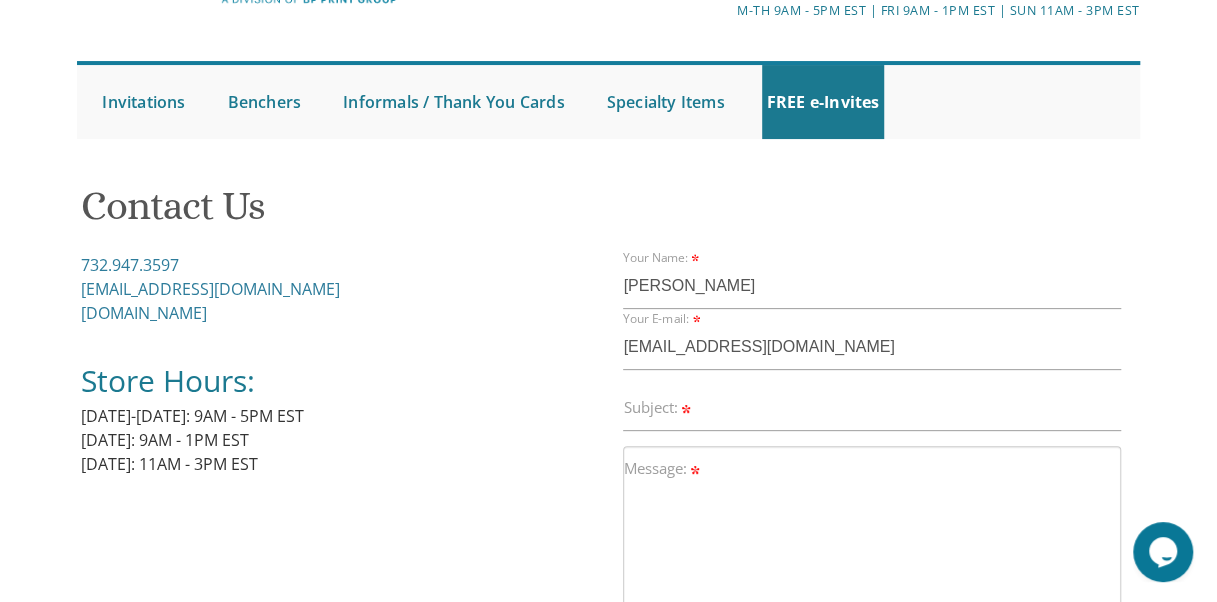 click on "Subject:" at bounding box center [658, 407] 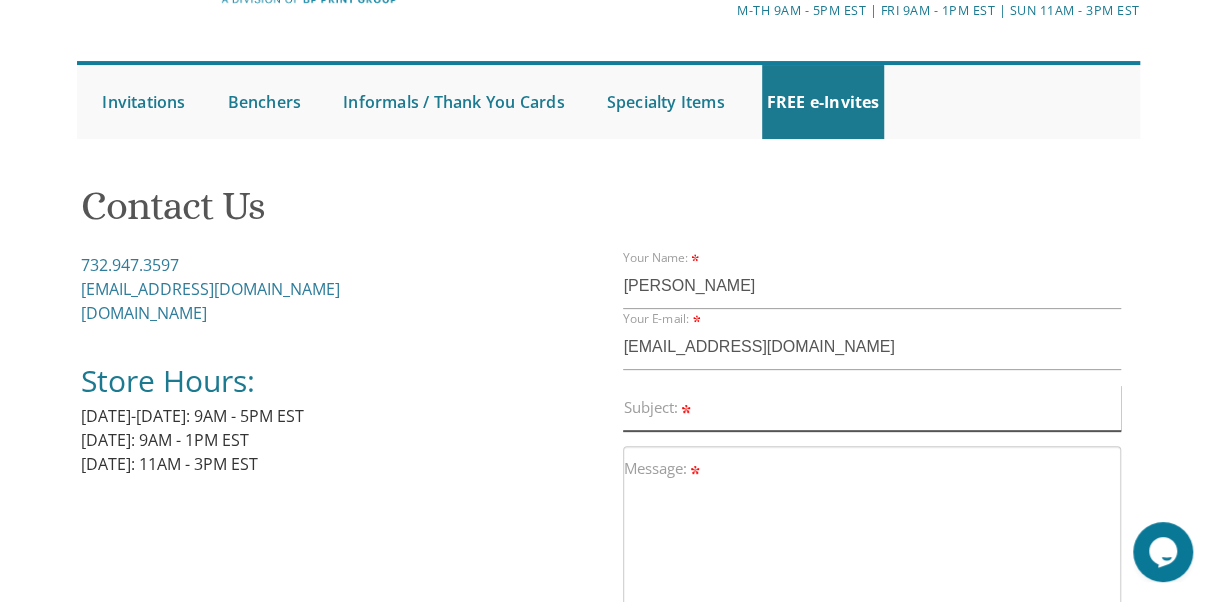 click on "Subject:" at bounding box center (871, 408) 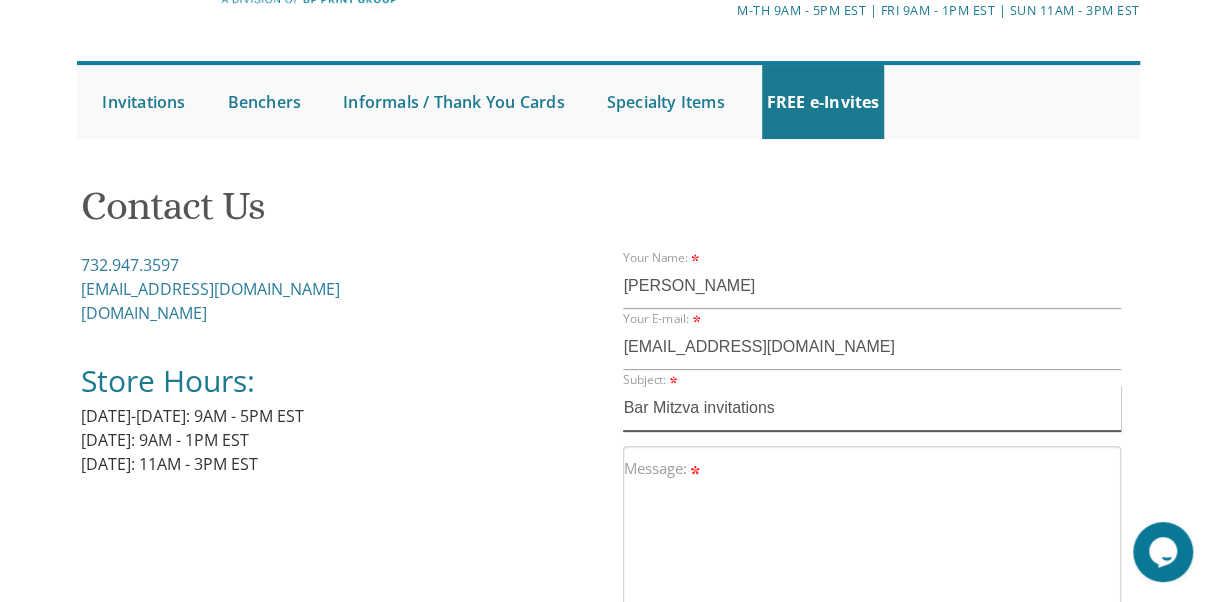 type on "Bar Mitzva invitations" 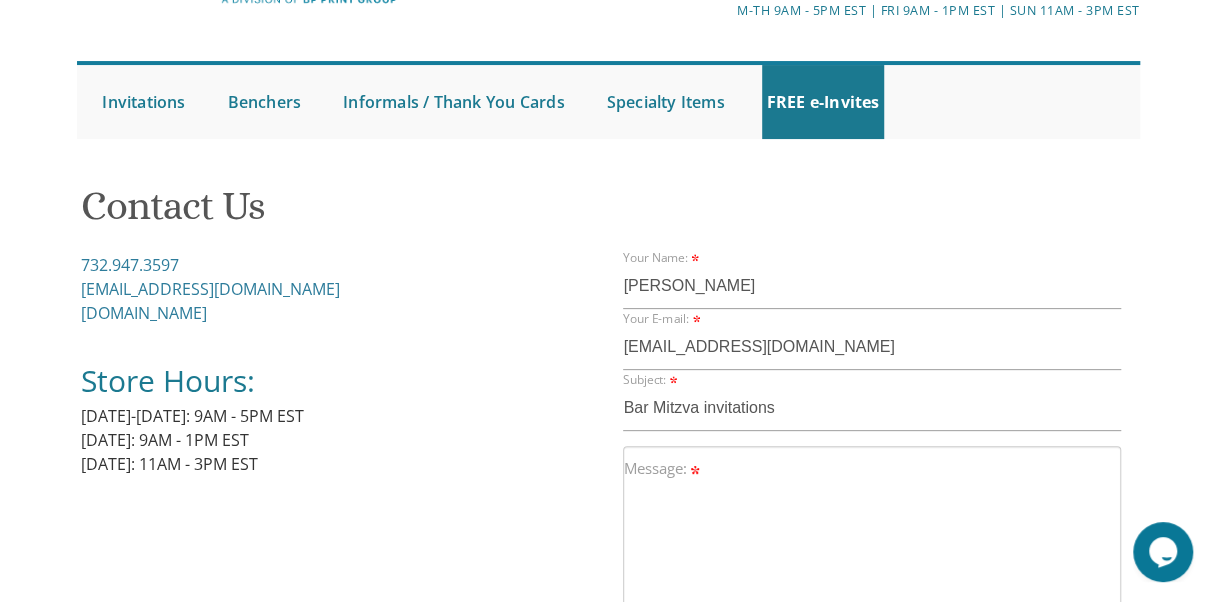 click on "Message:" at bounding box center (663, 468) 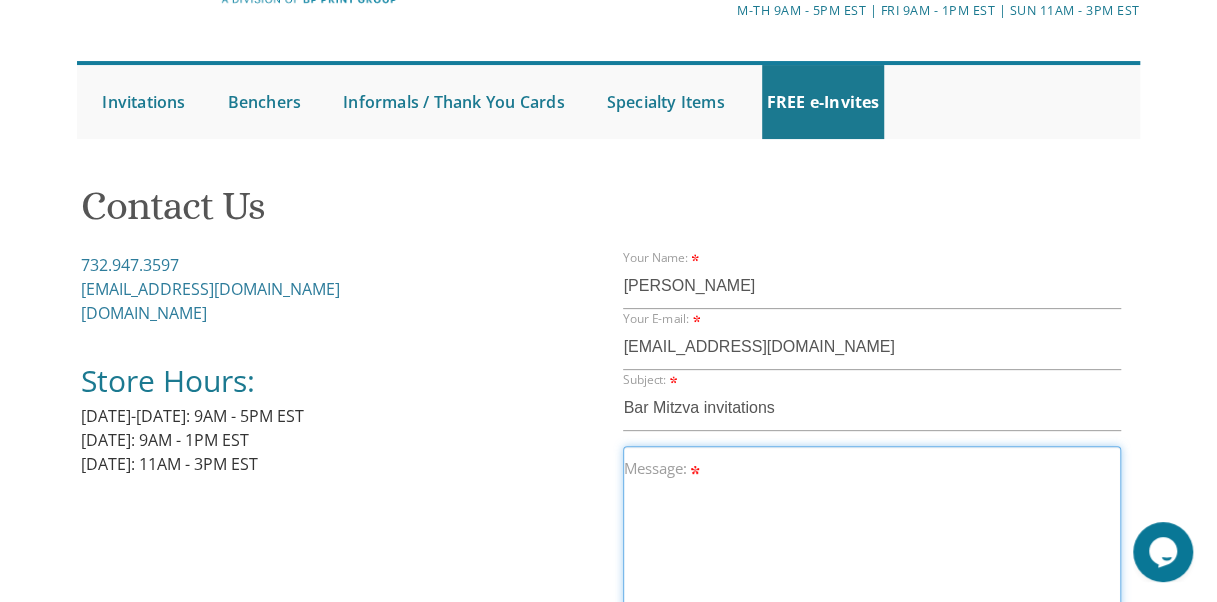 click on "Message:" at bounding box center [871, 553] 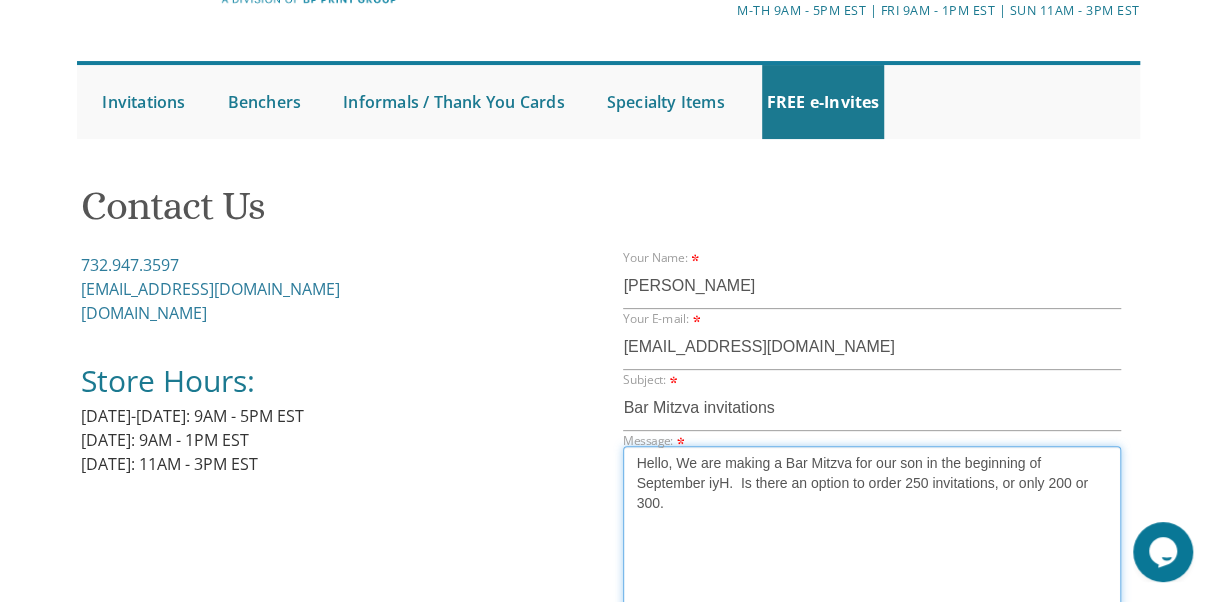 drag, startPoint x: 1046, startPoint y: 483, endPoint x: 1093, endPoint y: 494, distance: 48.270073 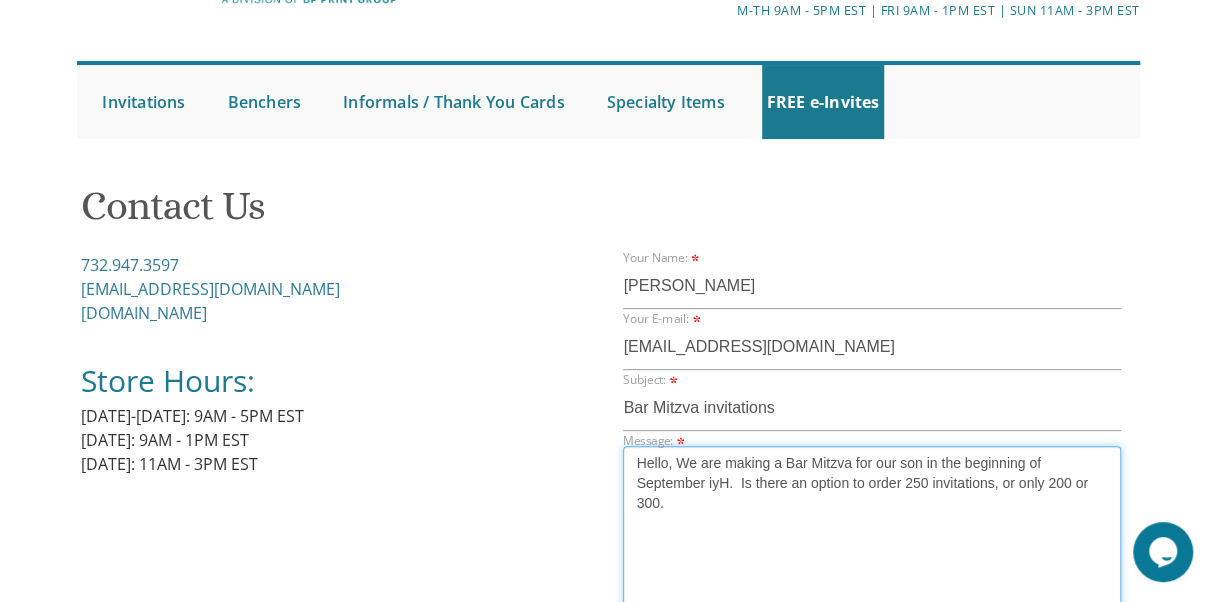 click on "Hello, We are making a Bar Mitzva for our son in the beginning of September iyH.  Is there an option to order 250 invitations, or only 200 or 300." at bounding box center [871, 553] 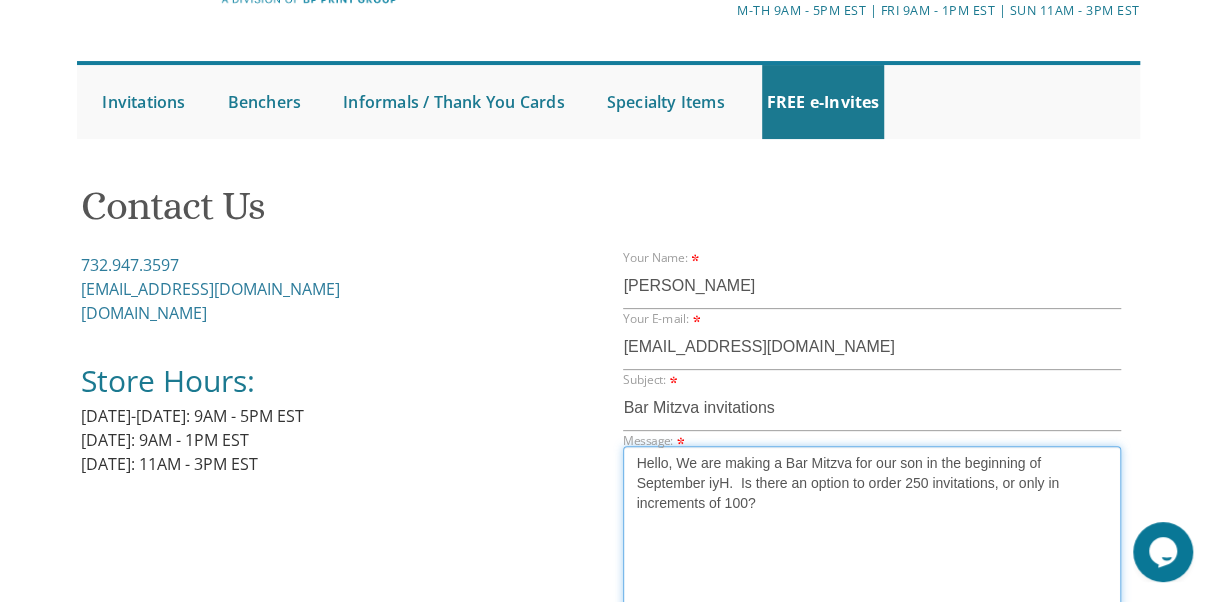 drag, startPoint x: 1221, startPoint y: 294, endPoint x: 798, endPoint y: 506, distance: 473.1522 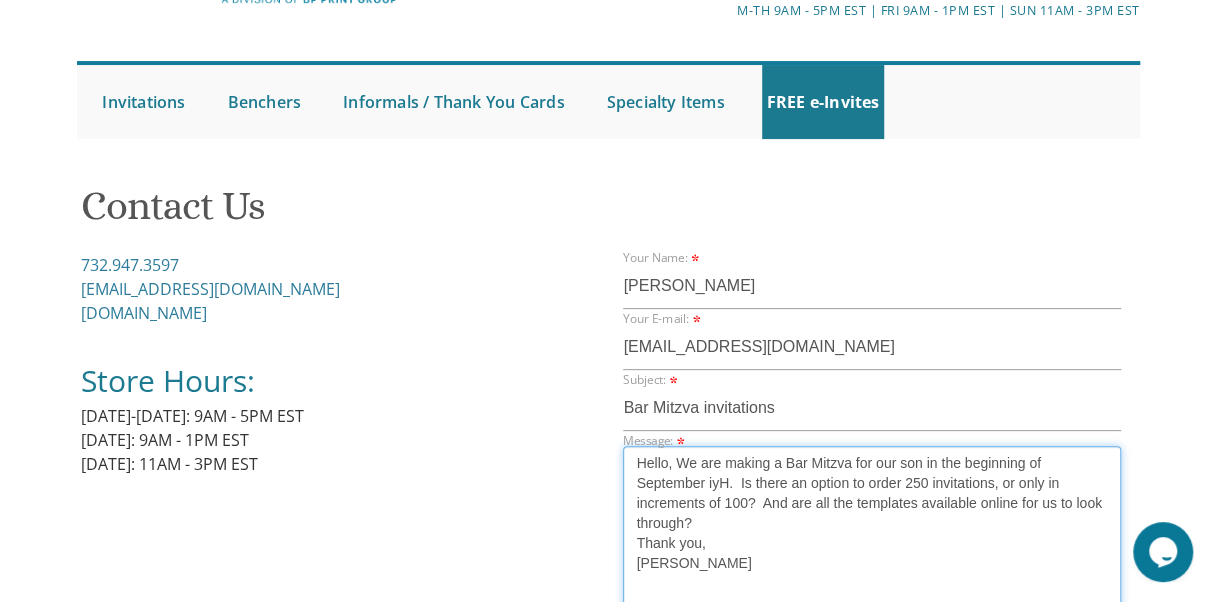 drag, startPoint x: 855, startPoint y: 502, endPoint x: 915, endPoint y: 509, distance: 60.40695 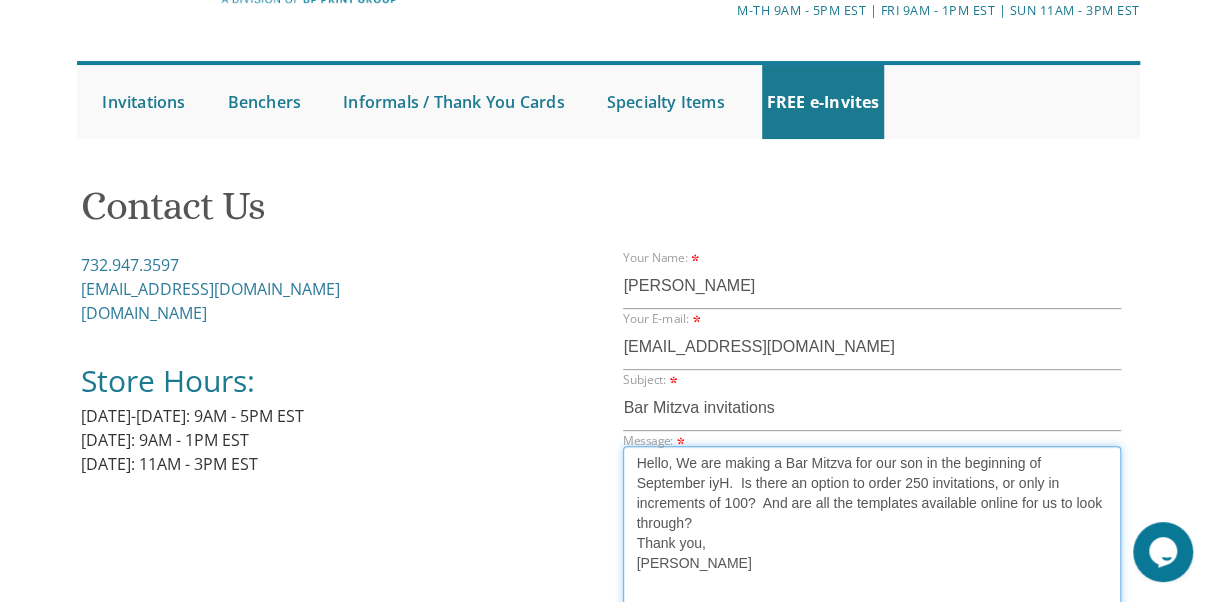 click on "Hello, We are making a Bar Mitzva for our son in the beginning of September iyH.  Is there an option to order 250 invitations, or only in increments of 100?  And are all the templates available online for us to look through?
Thank you,
Shevy Zeiger" at bounding box center (871, 553) 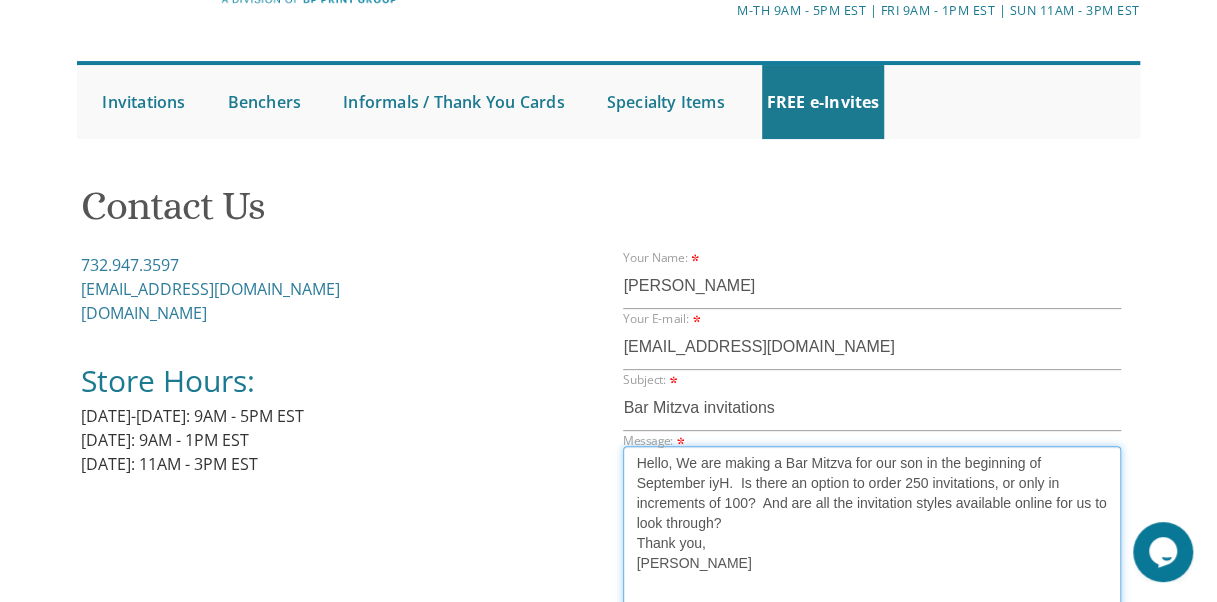 click on "Hello, We are making a Bar Mitzva for our son in the beginning of September iyH.  Is there an option to order 250 invitations, or only in increments of 100?  And are all the invitation styles available online for us to look through?
Thank you,
Shevy Zeiger" at bounding box center (871, 553) 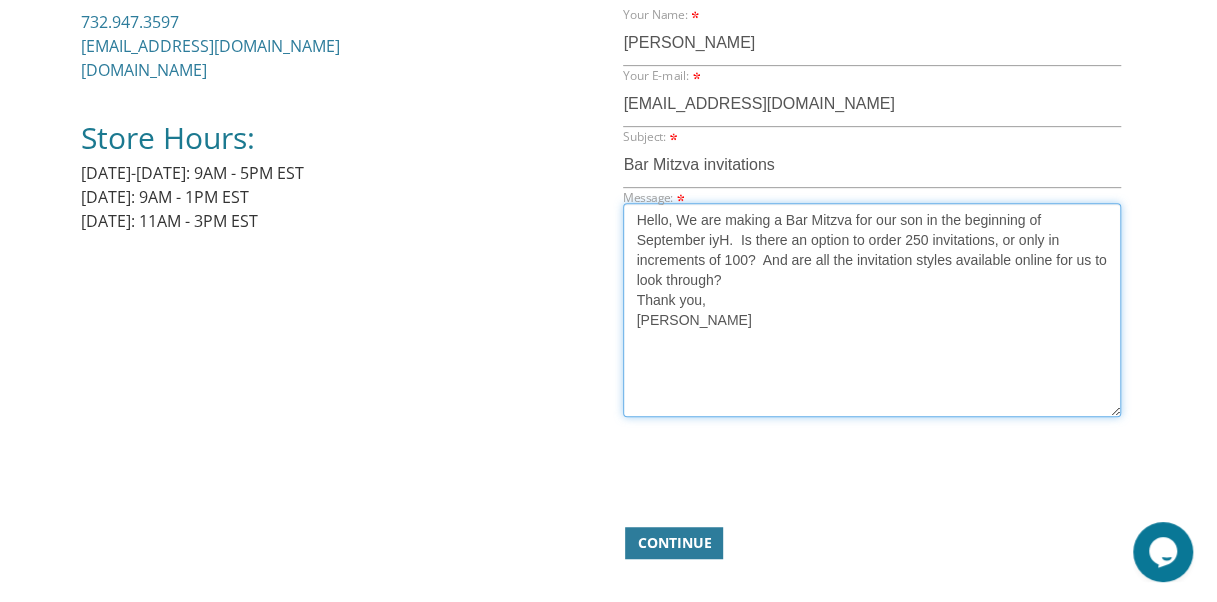 scroll, scrollTop: 388, scrollLeft: 0, axis: vertical 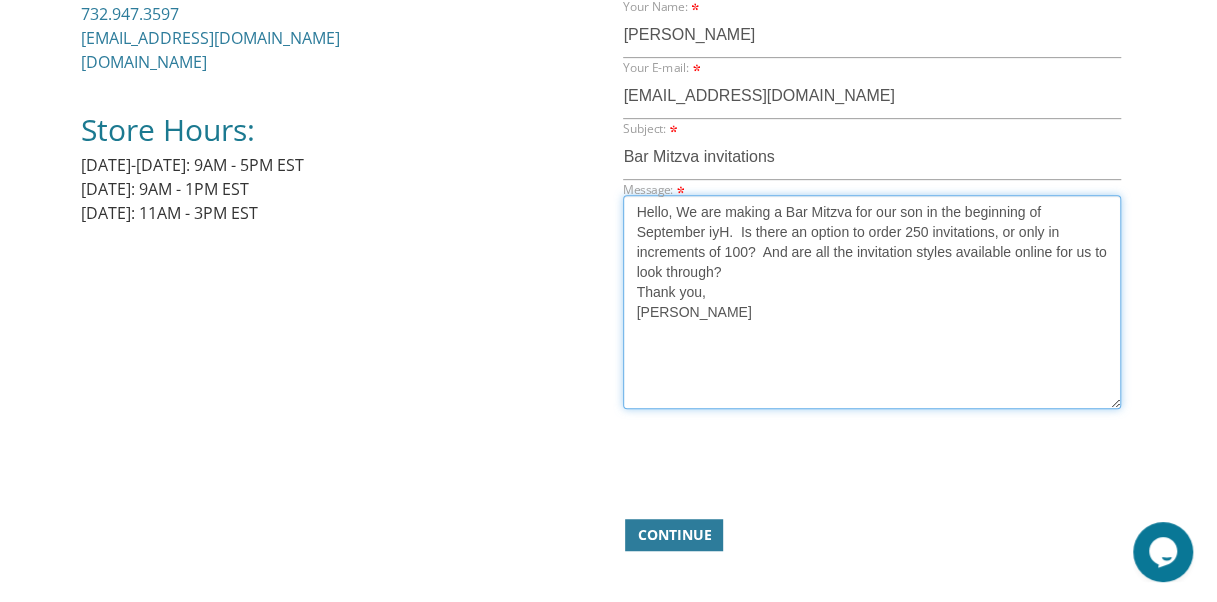 type on "Hello, We are making a Bar Mitzva for our son in the beginning of September iyH.  Is there an option to order 250 invitations, or only in increments of 100?  And are all the invitation styles available online for us to look through?
Thank you,
Shevy Zeiger" 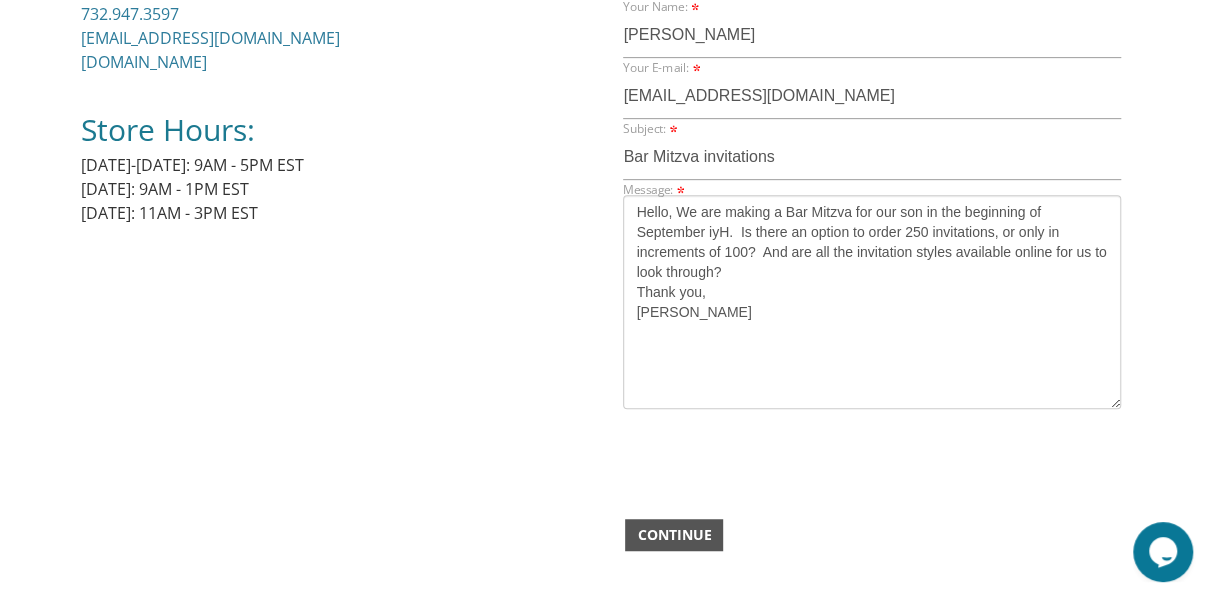 click on "Continue" at bounding box center (674, 535) 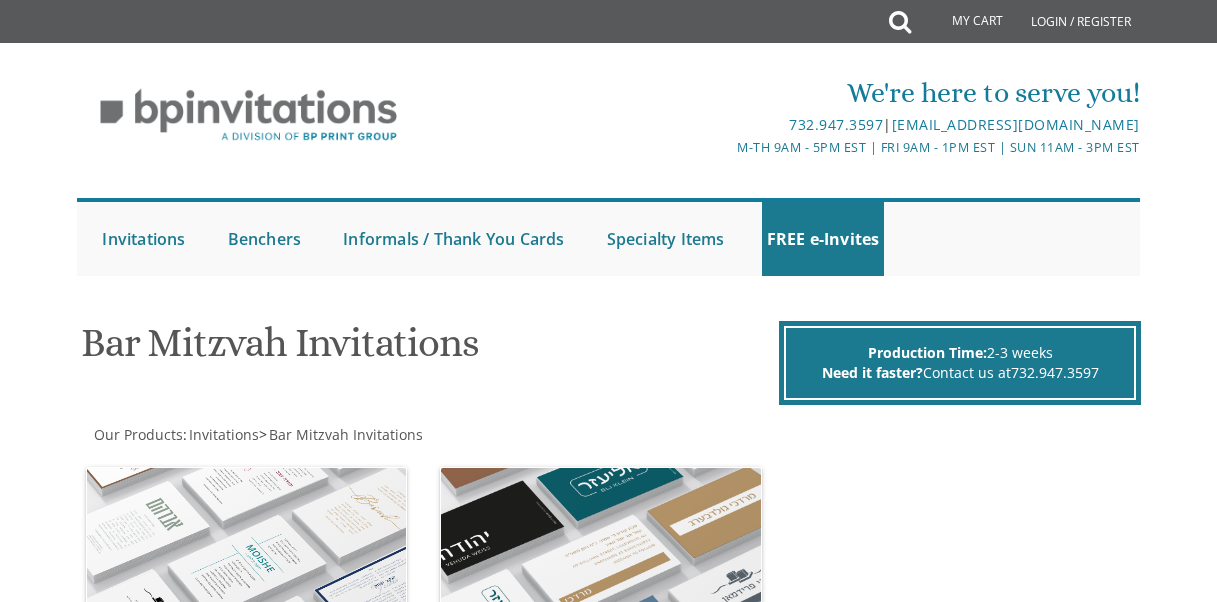 scroll, scrollTop: 0, scrollLeft: 0, axis: both 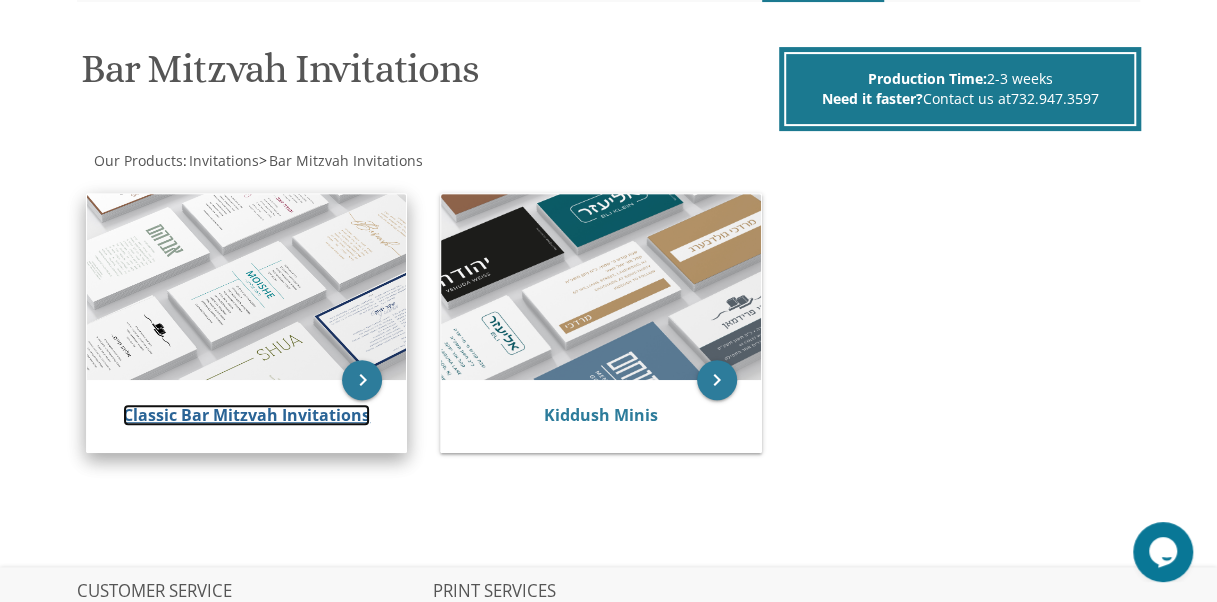click on "Classic Bar Mitzvah Invitations" at bounding box center [246, 415] 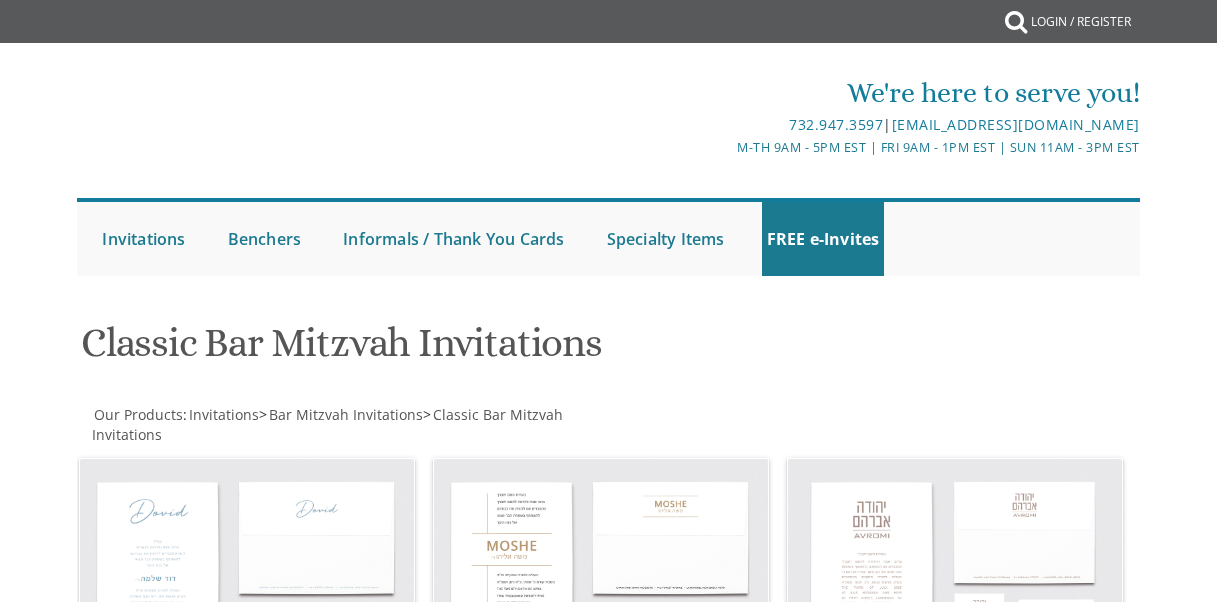 scroll, scrollTop: 0, scrollLeft: 0, axis: both 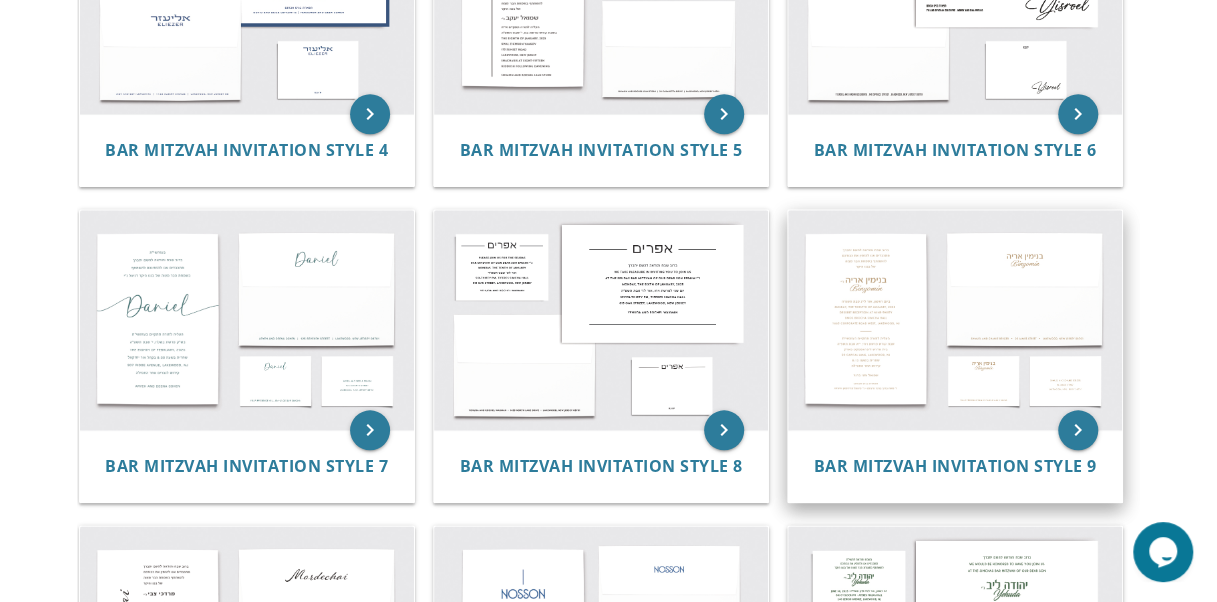 click at bounding box center [955, 319] 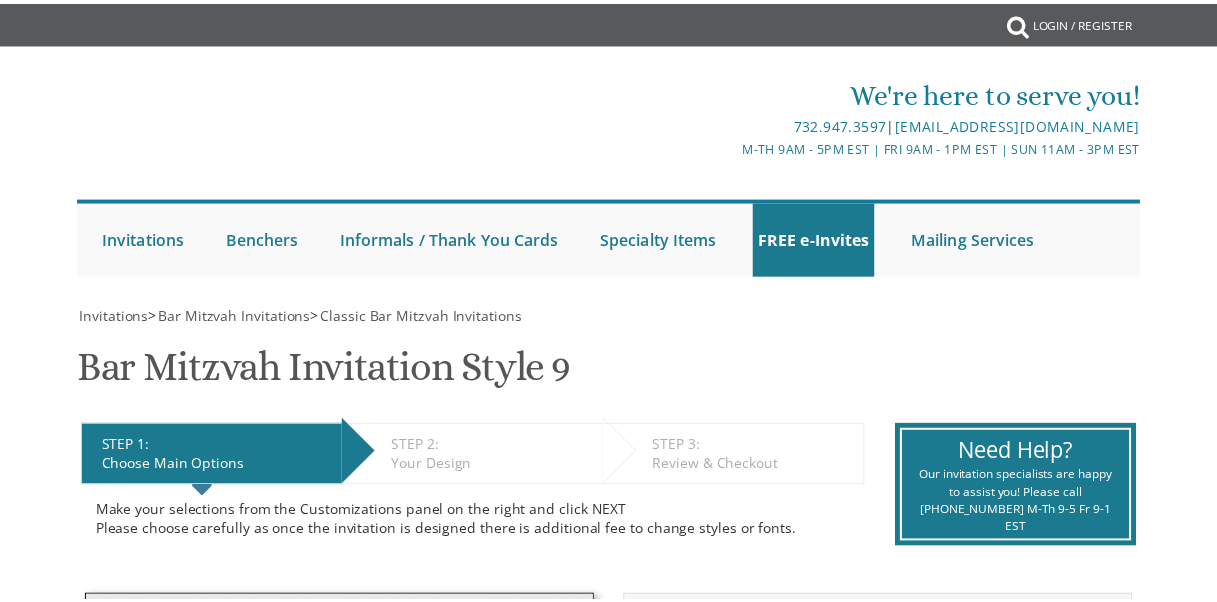 scroll, scrollTop: 0, scrollLeft: 0, axis: both 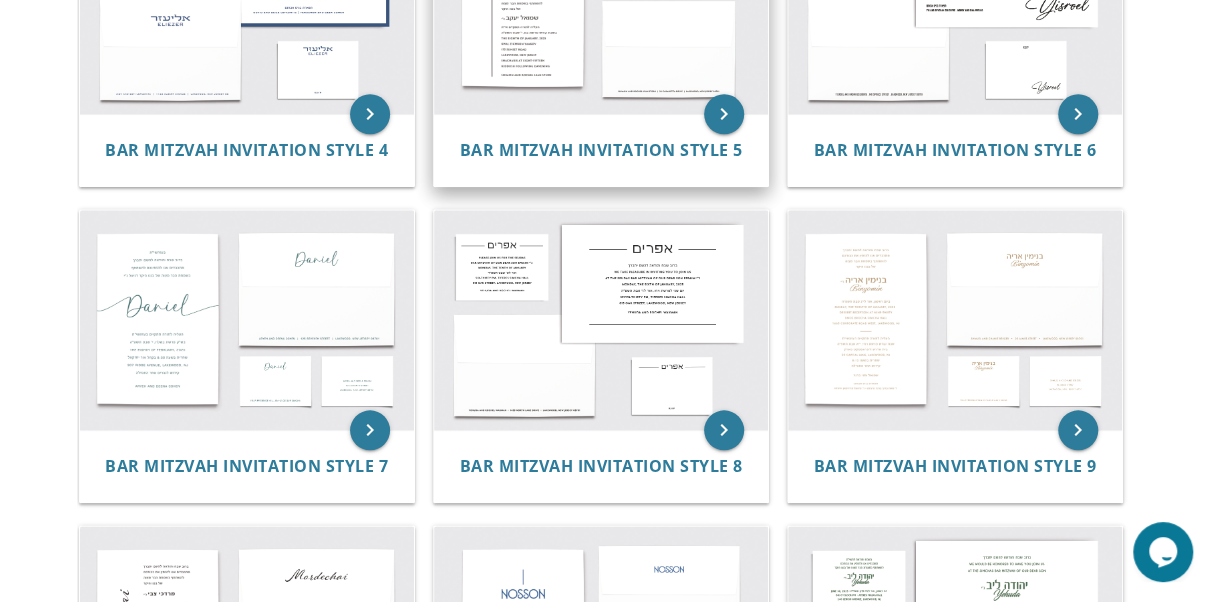 click on "Bar Mitzvah Invitation Style 5" at bounding box center (601, 150) 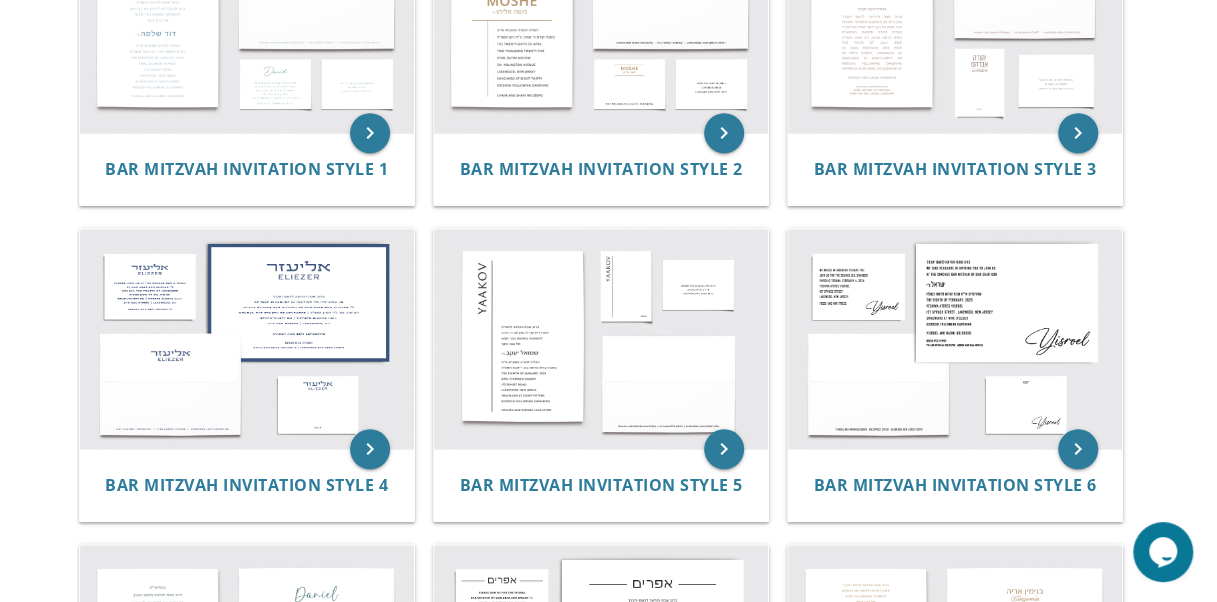 scroll, scrollTop: 289, scrollLeft: 0, axis: vertical 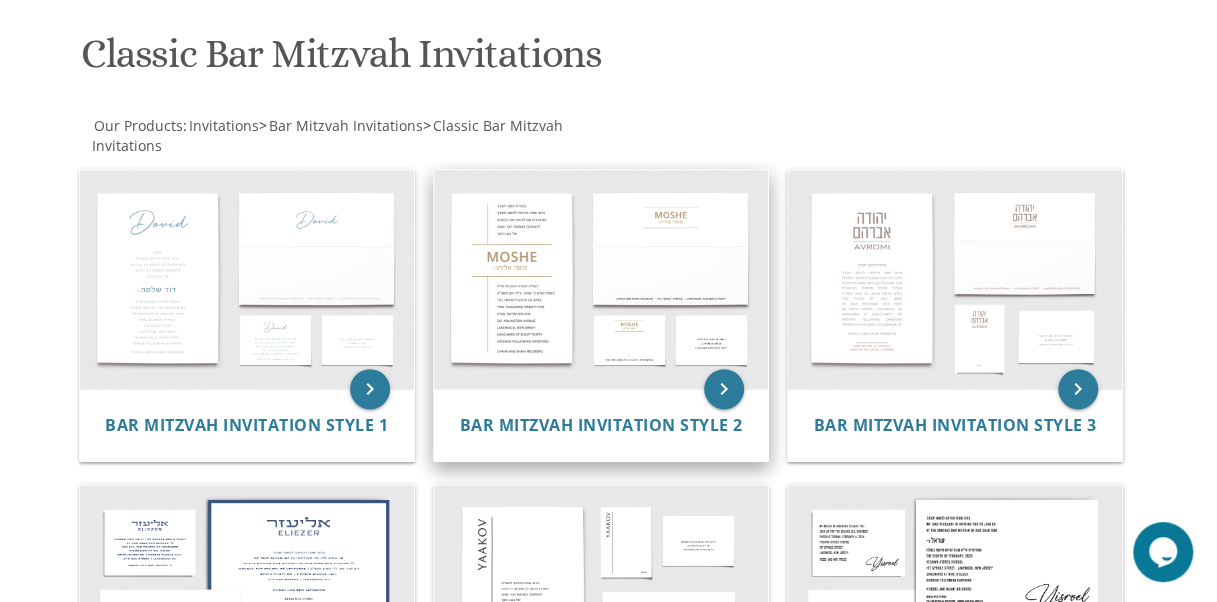 click at bounding box center (601, 279) 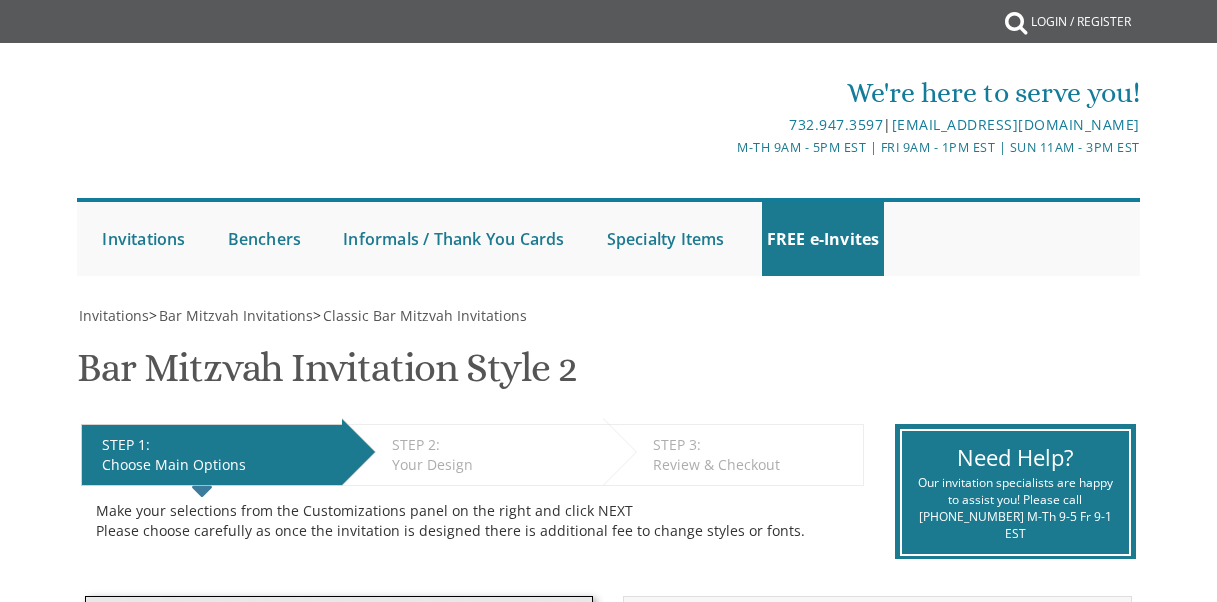 scroll, scrollTop: 0, scrollLeft: 0, axis: both 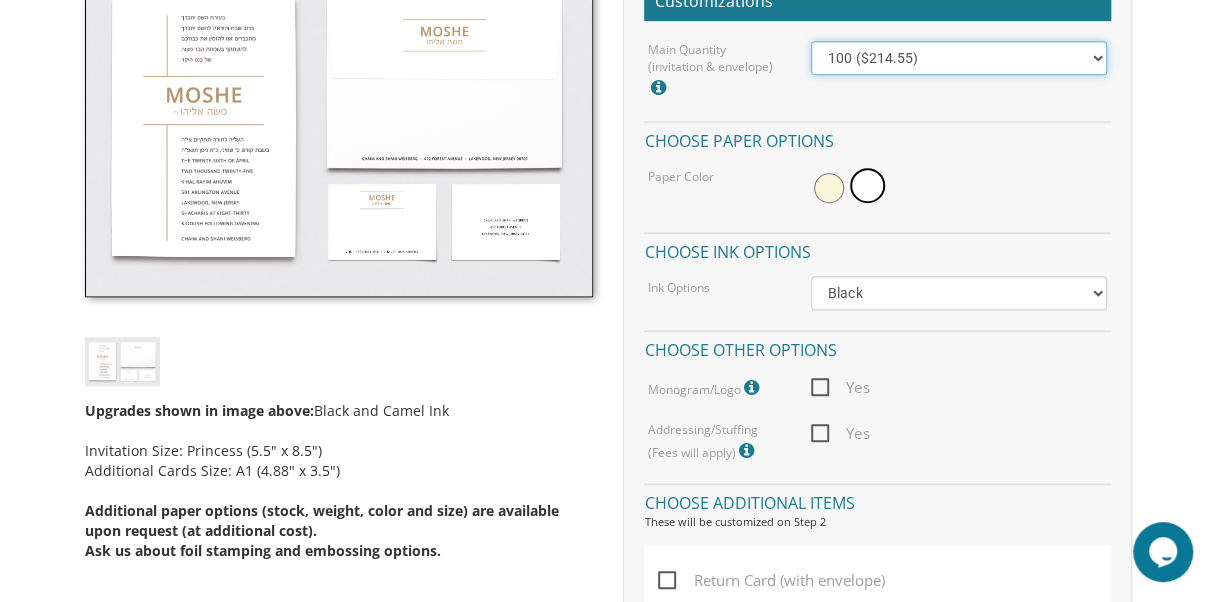 click on "100 ($214.55) 200 ($254.60) 300 ($294.25) 400 ($333.55) 500 ($373.90) 600 ($413.25) 700 ($452.35) 800 ($491.40) 900 ($528.00) 1000 ($568.05)" at bounding box center [959, 58] 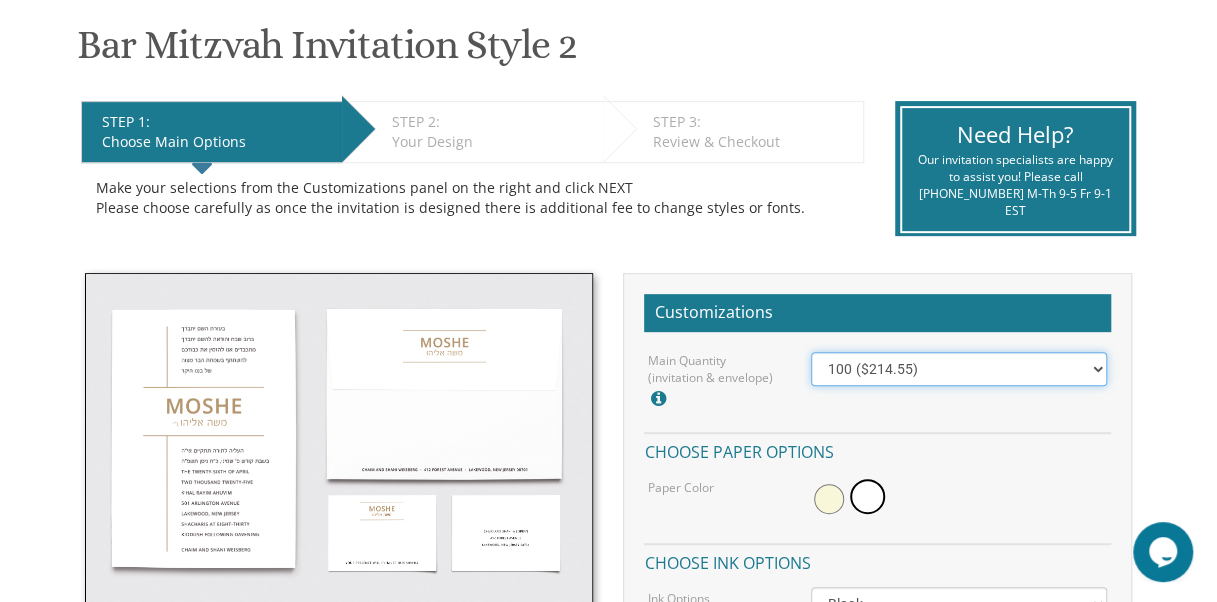 scroll, scrollTop: 311, scrollLeft: 0, axis: vertical 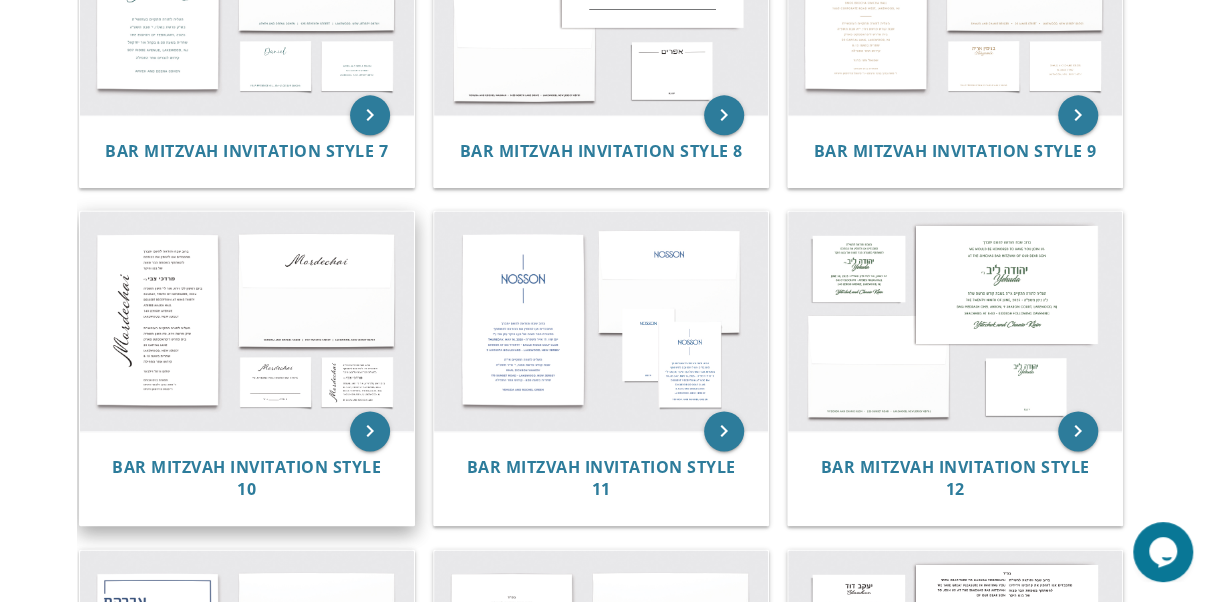 click at bounding box center [247, 320] 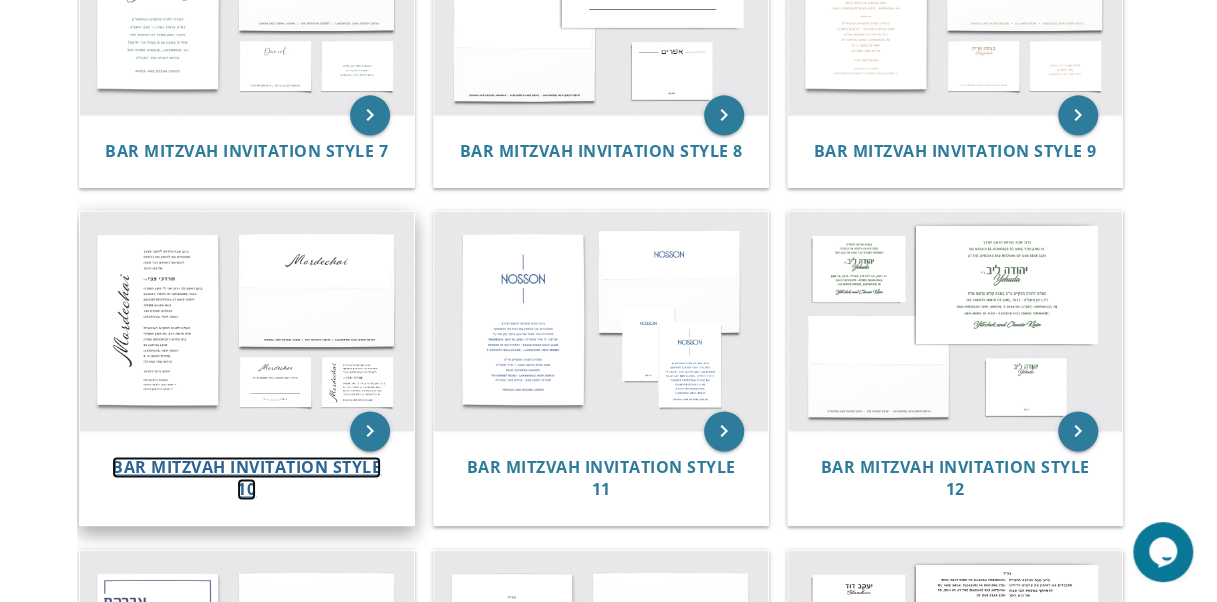 click on "Bar Mitzvah Invitation Style 10" at bounding box center [246, 478] 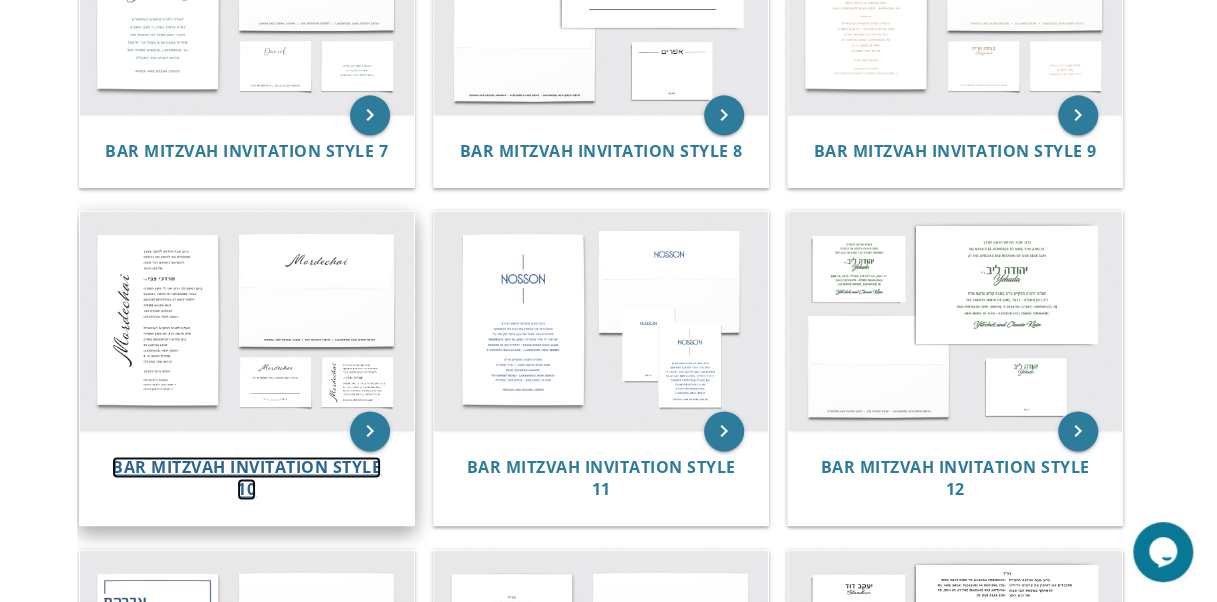 click on "Bar Mitzvah Invitation Style 10" at bounding box center [246, 478] 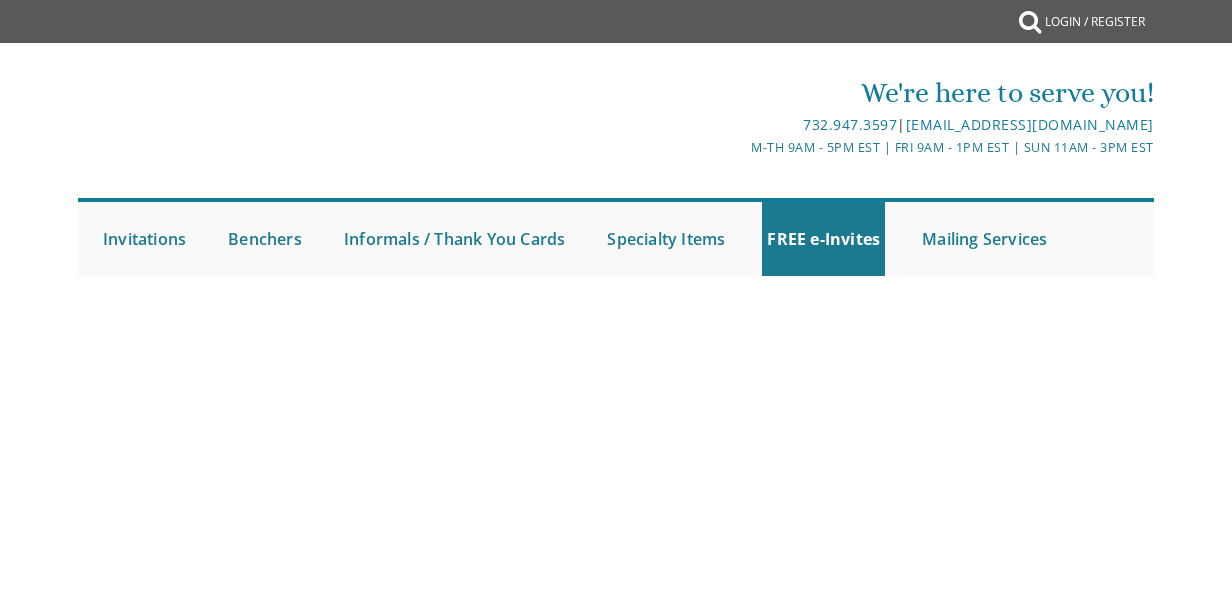 scroll, scrollTop: 0, scrollLeft: 0, axis: both 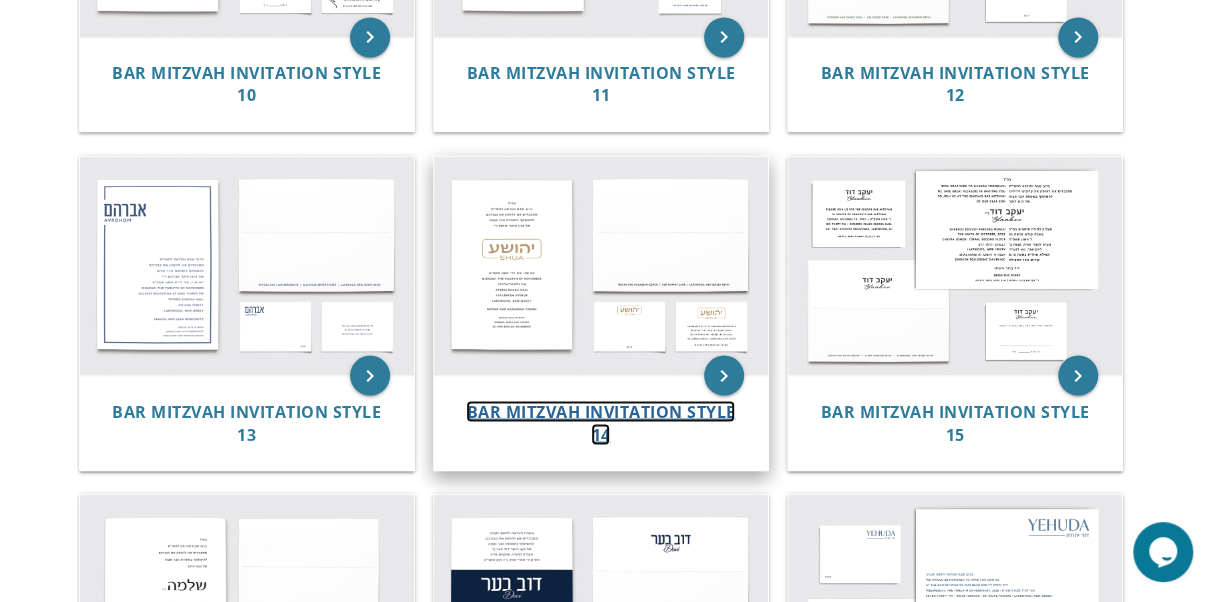 click on "Bar Mitzvah Invitation Style 14" at bounding box center [600, 422] 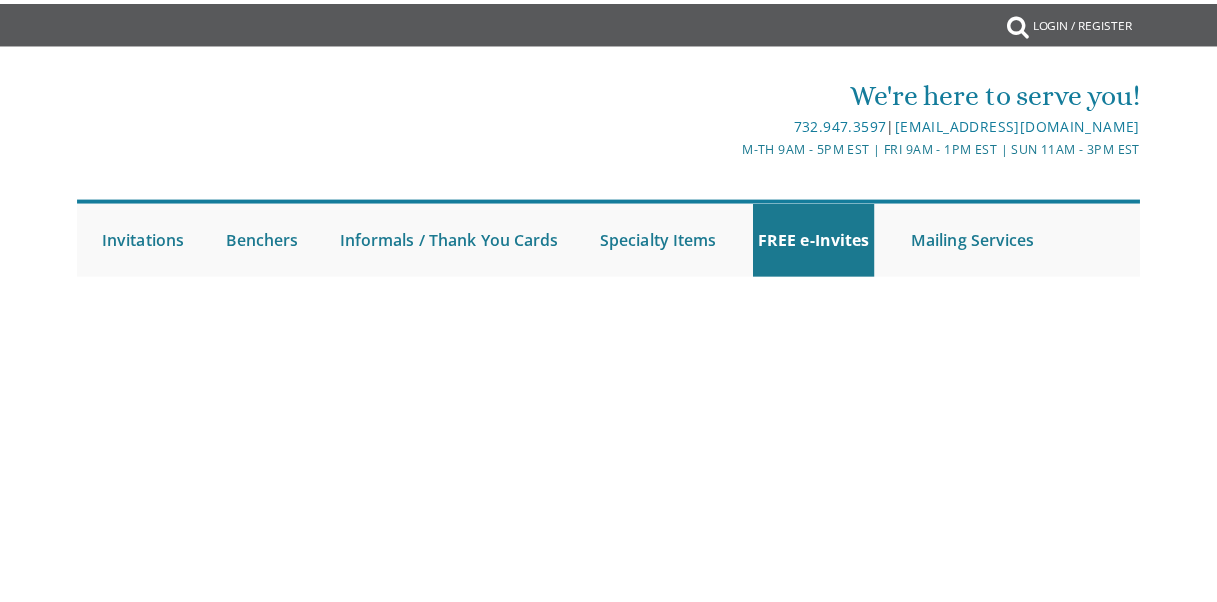 scroll, scrollTop: 0, scrollLeft: 0, axis: both 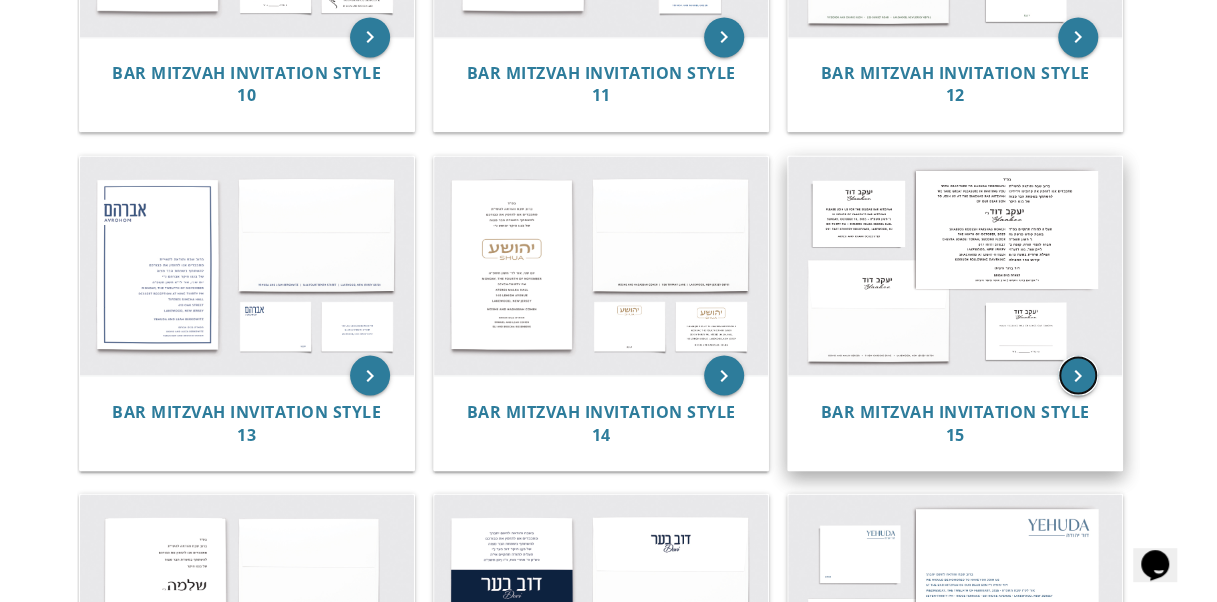 click on "keyboard_arrow_right" at bounding box center (1078, 375) 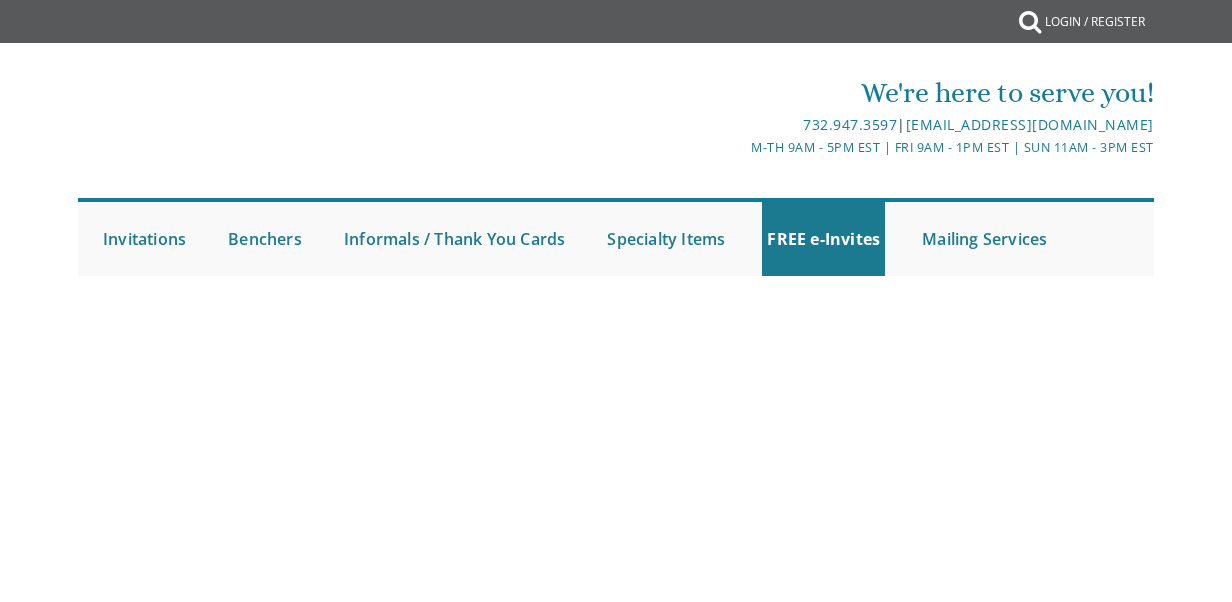 scroll, scrollTop: 0, scrollLeft: 0, axis: both 